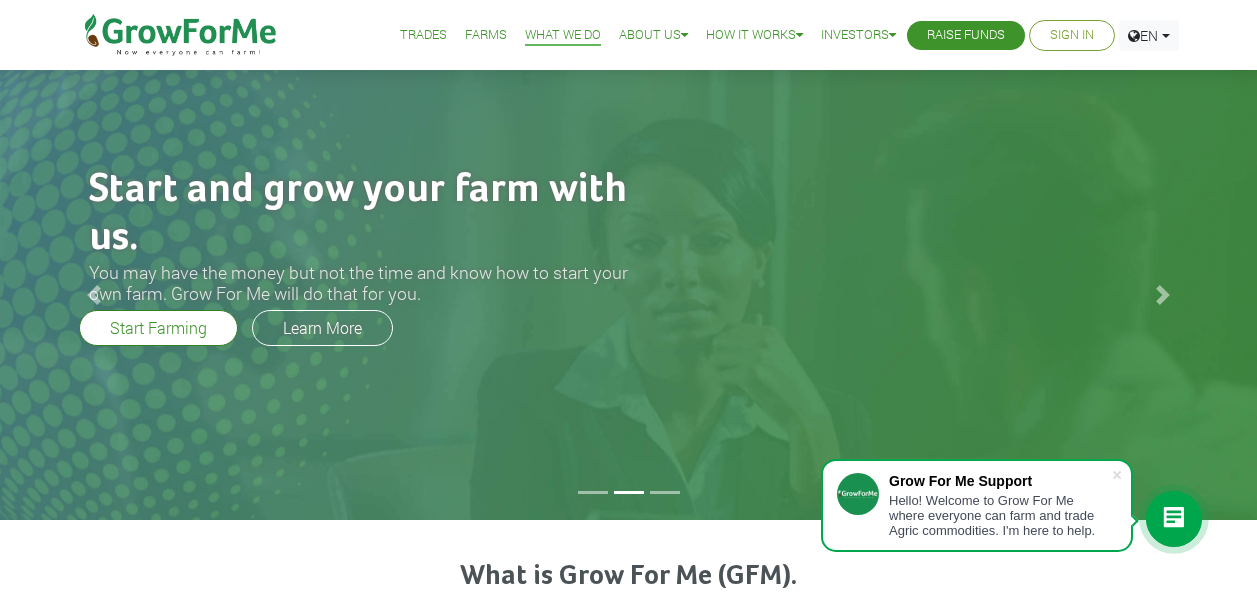 scroll, scrollTop: 500, scrollLeft: 0, axis: vertical 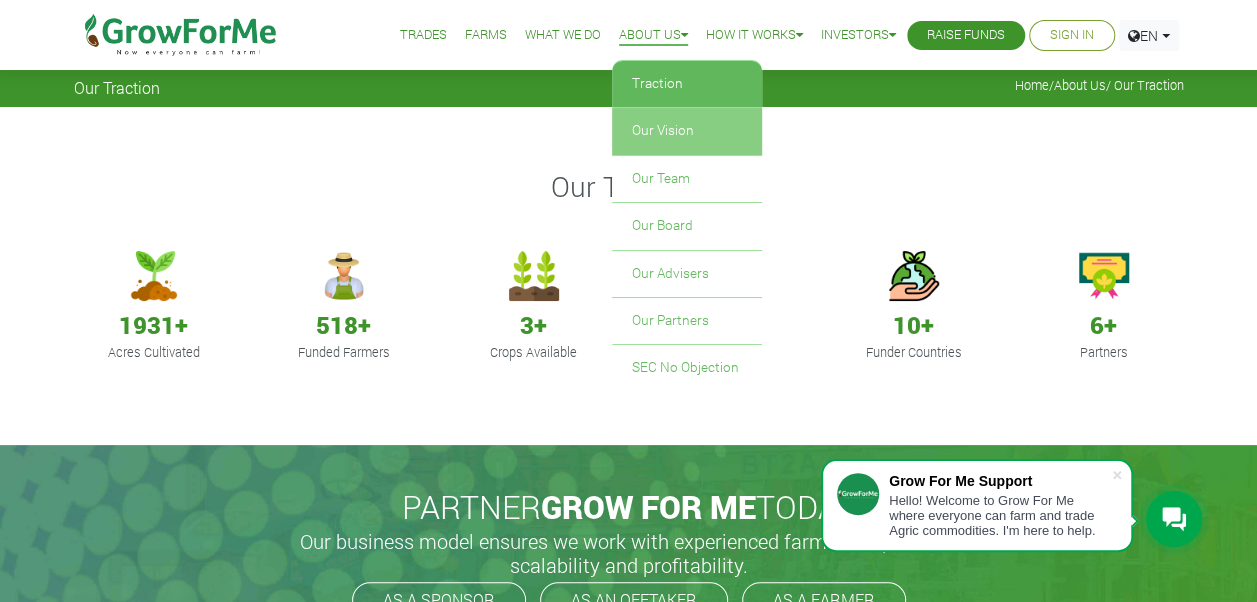 click on "Our Vision" at bounding box center [687, 131] 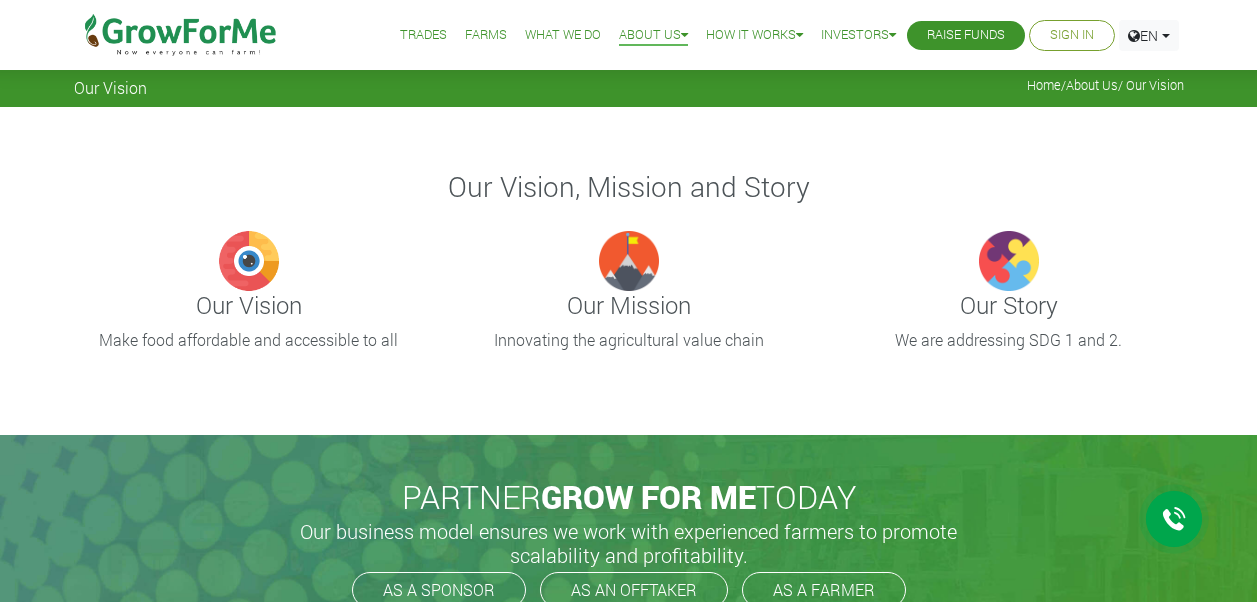 scroll, scrollTop: 0, scrollLeft: 0, axis: both 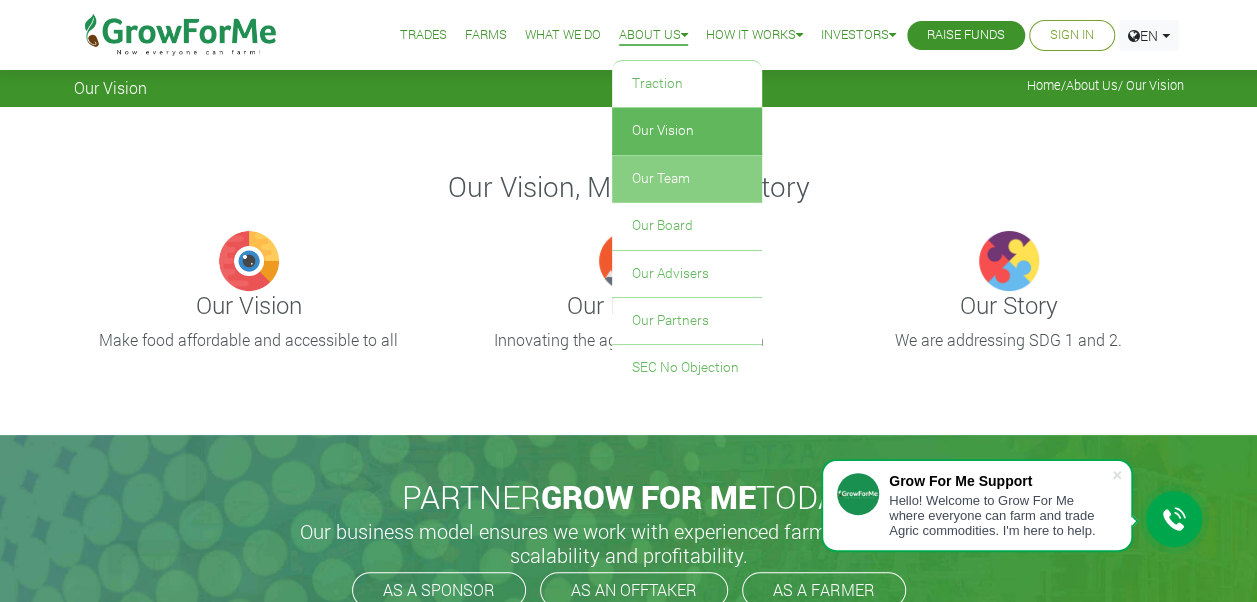 click on "Our Team" at bounding box center [687, 179] 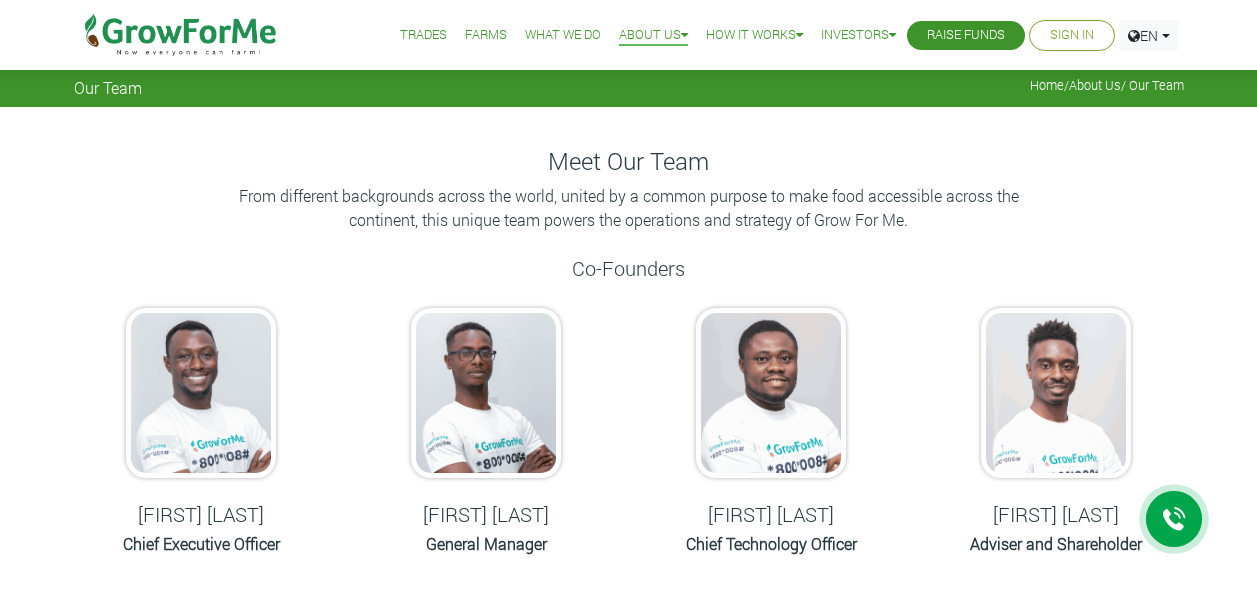 scroll, scrollTop: 0, scrollLeft: 0, axis: both 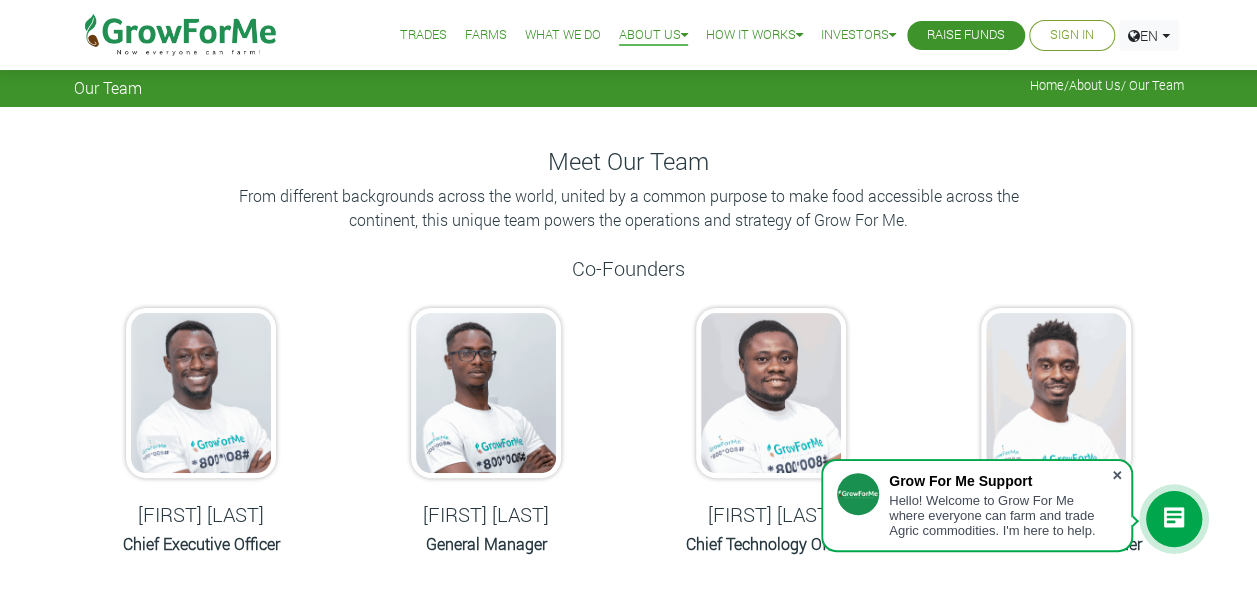 click at bounding box center (1117, 475) 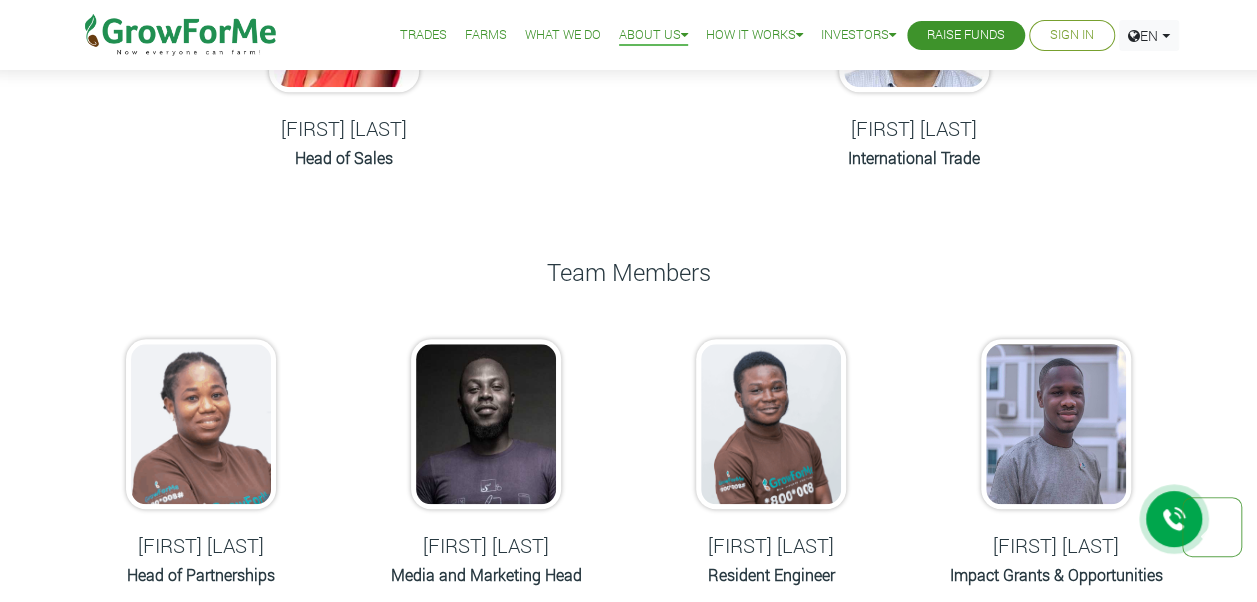 scroll, scrollTop: 622, scrollLeft: 0, axis: vertical 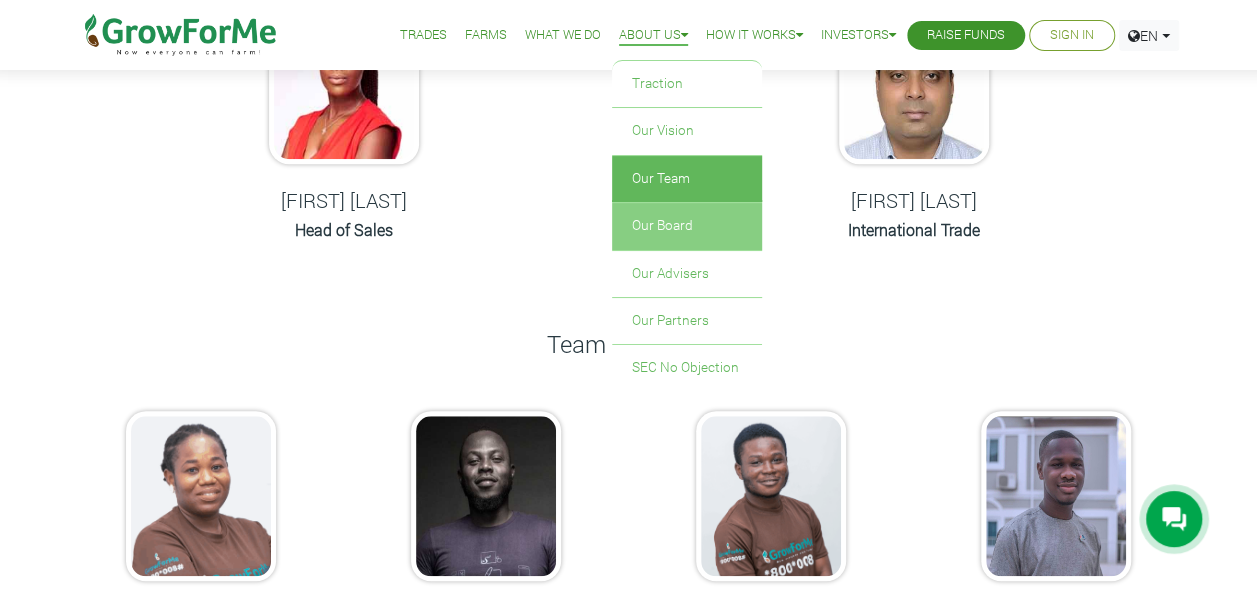 click on "Our Board" at bounding box center [687, 226] 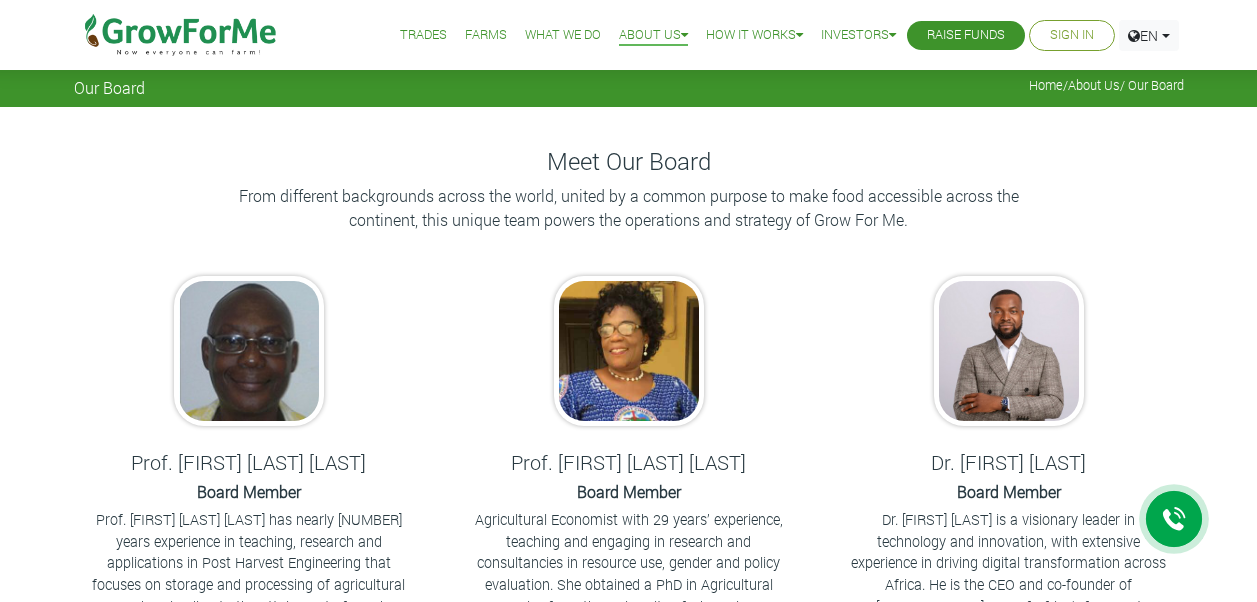 scroll, scrollTop: 0, scrollLeft: 0, axis: both 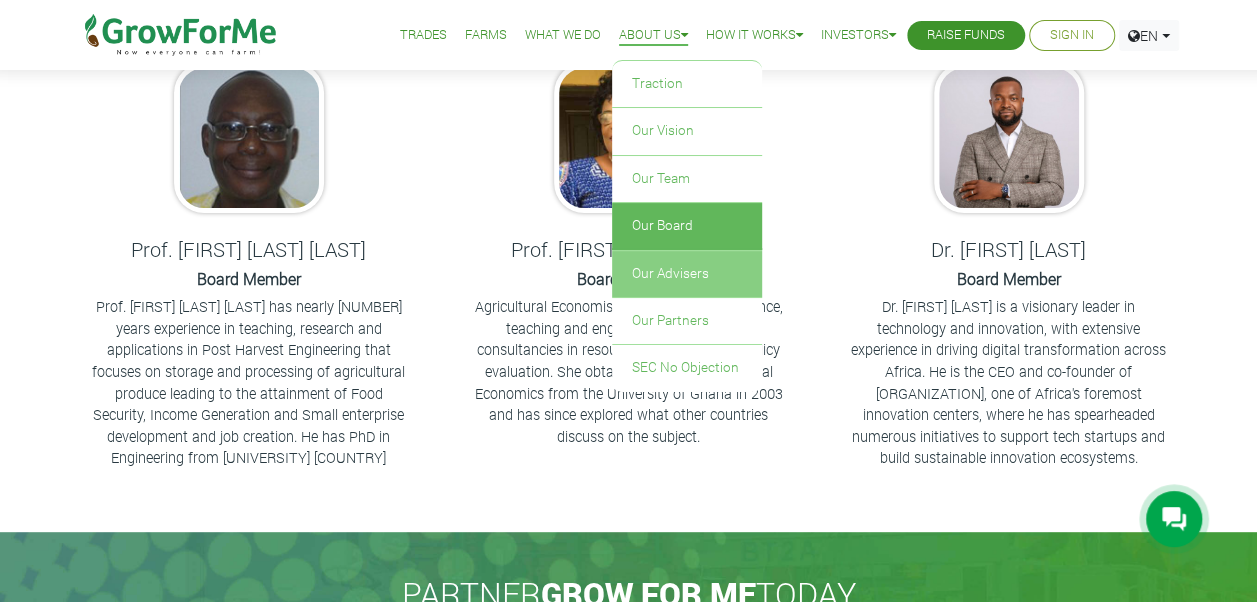 click on "Our Advisers" at bounding box center [687, 274] 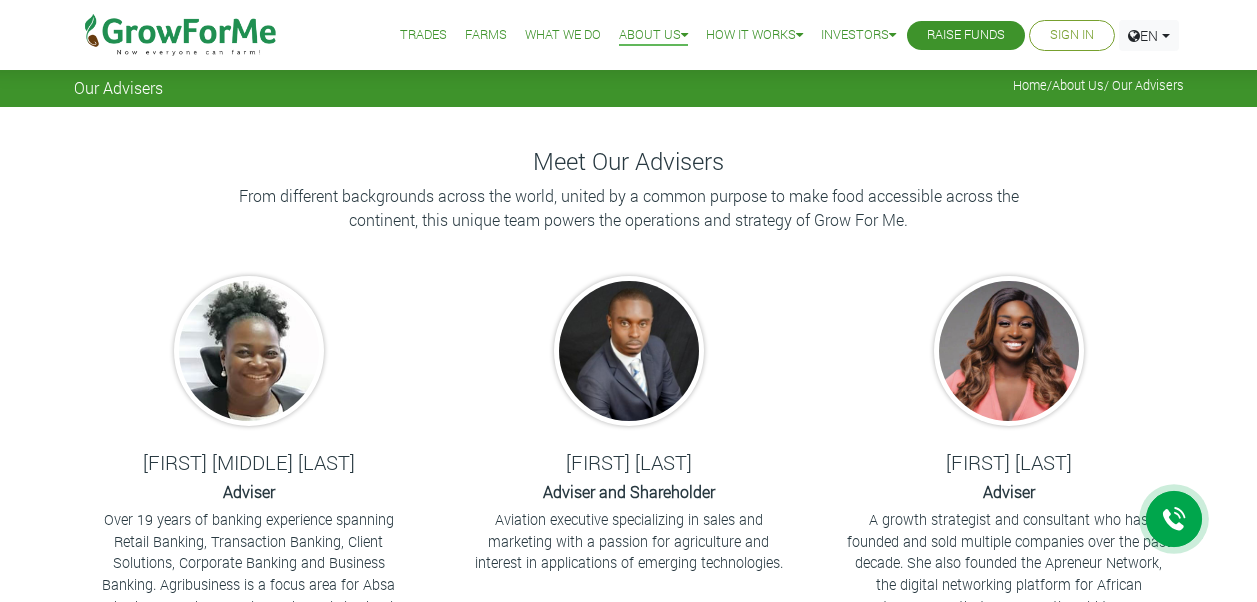 scroll, scrollTop: 0, scrollLeft: 0, axis: both 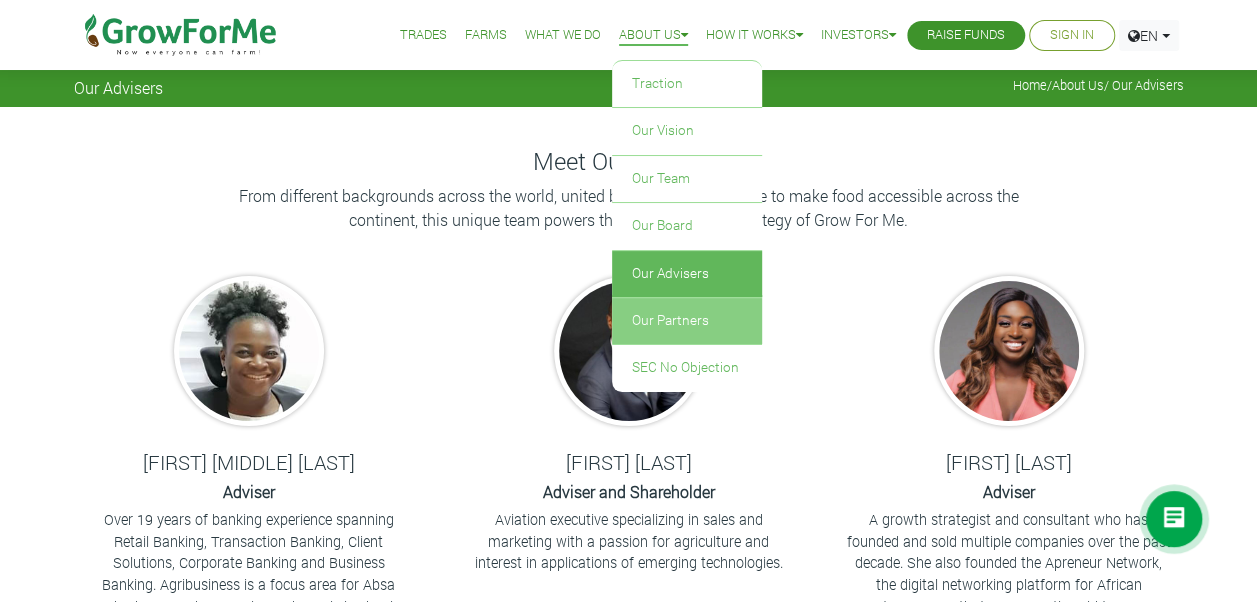 click on "Our Partners" at bounding box center [687, 321] 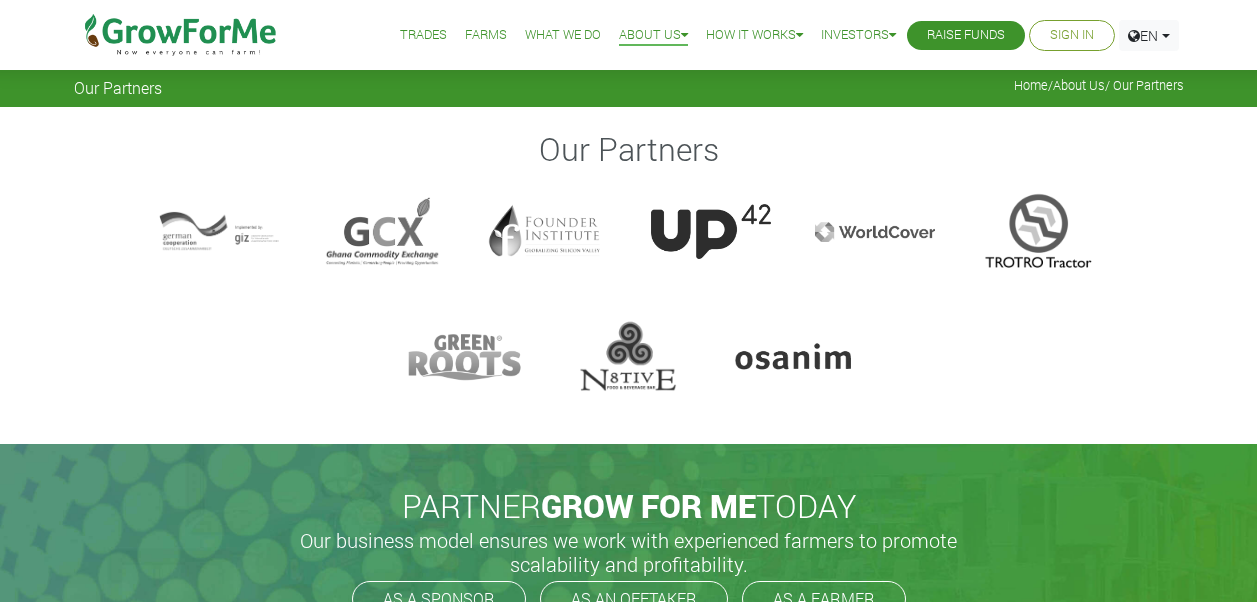 scroll, scrollTop: 0, scrollLeft: 0, axis: both 